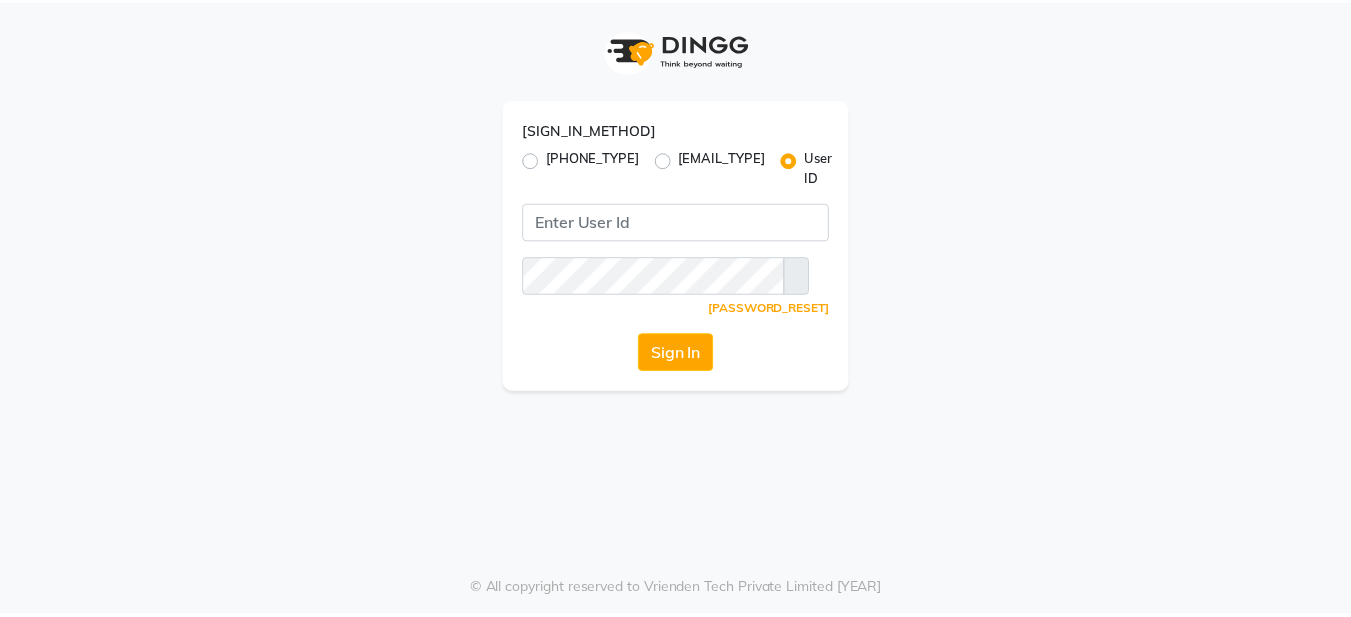 scroll, scrollTop: 0, scrollLeft: 0, axis: both 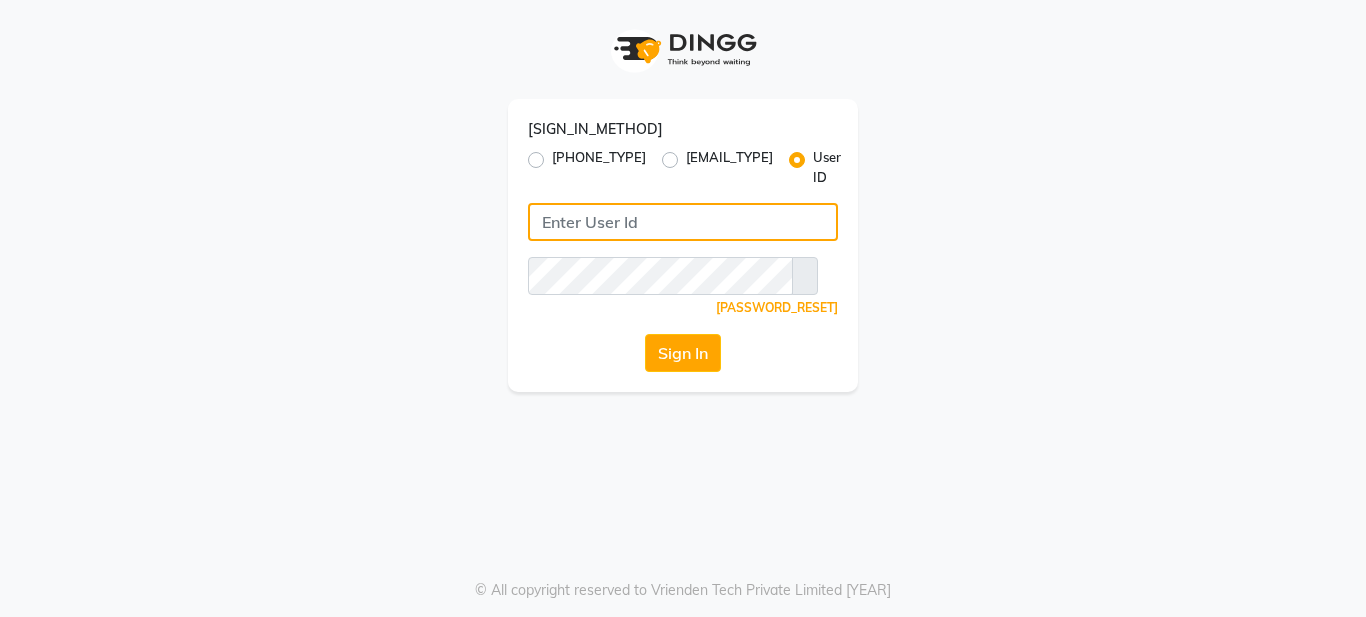 type on "7625046414" 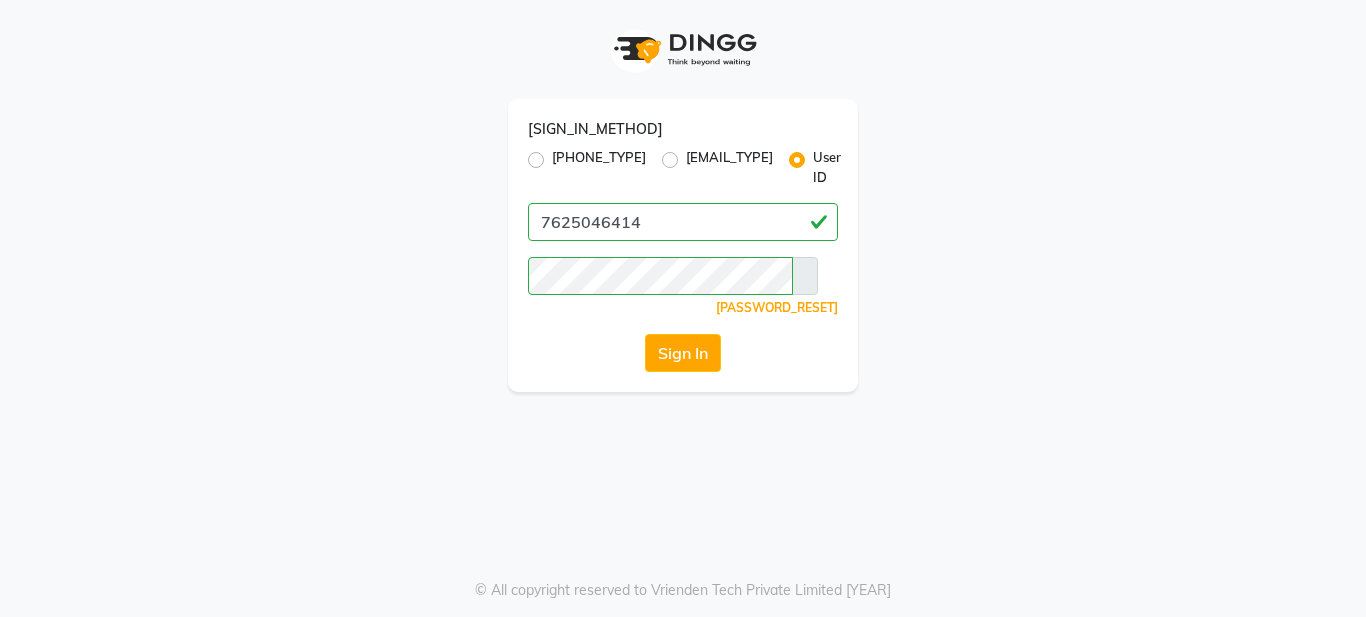 click on "[PHONE_TYPE]" at bounding box center (599, 167) 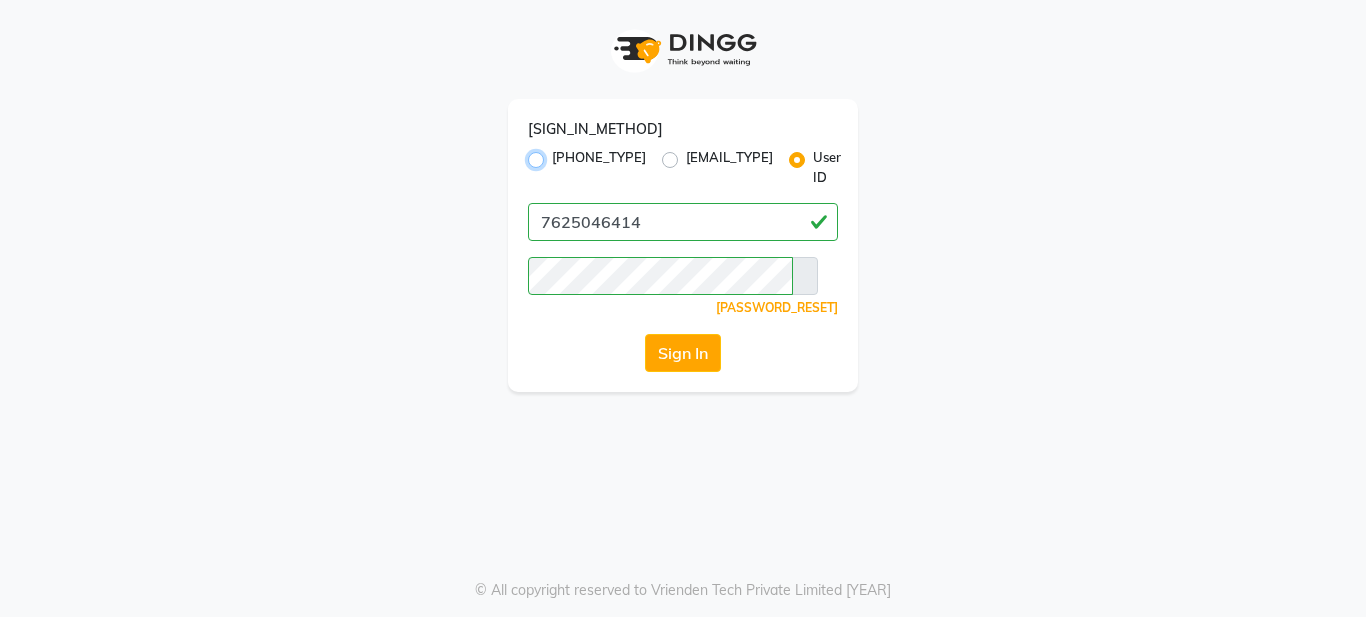 radio on "true" 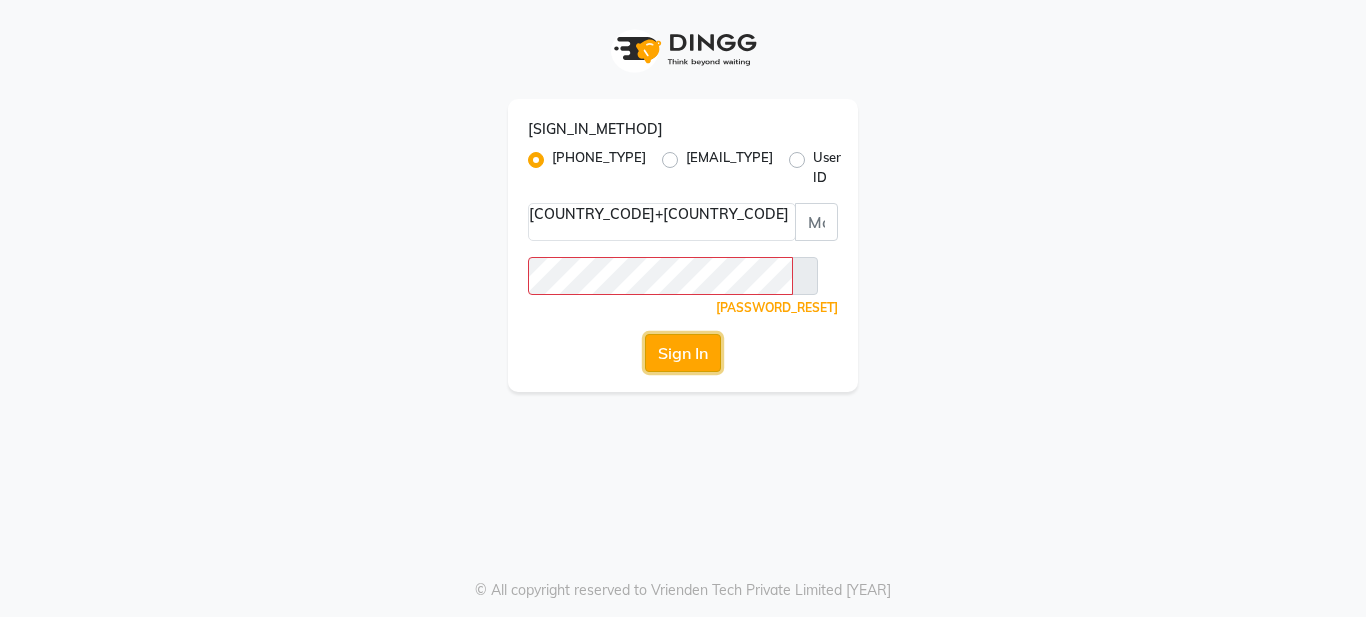 click on "Sign In" at bounding box center (683, 353) 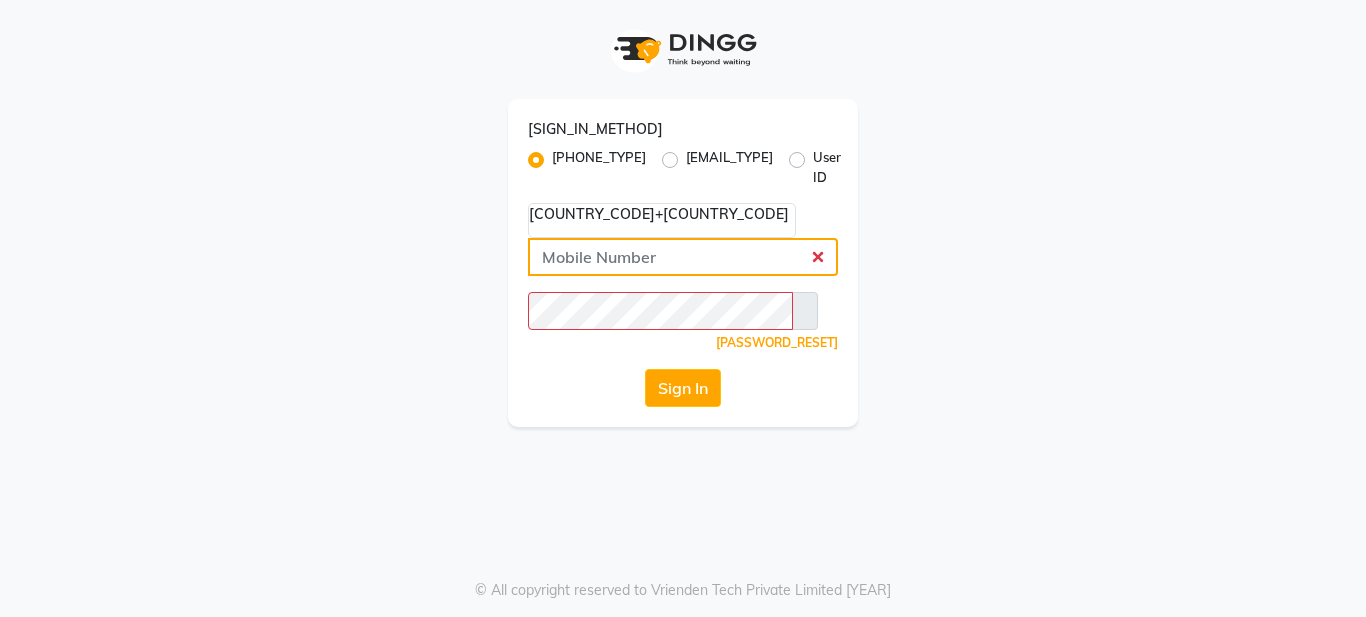 click at bounding box center [683, 257] 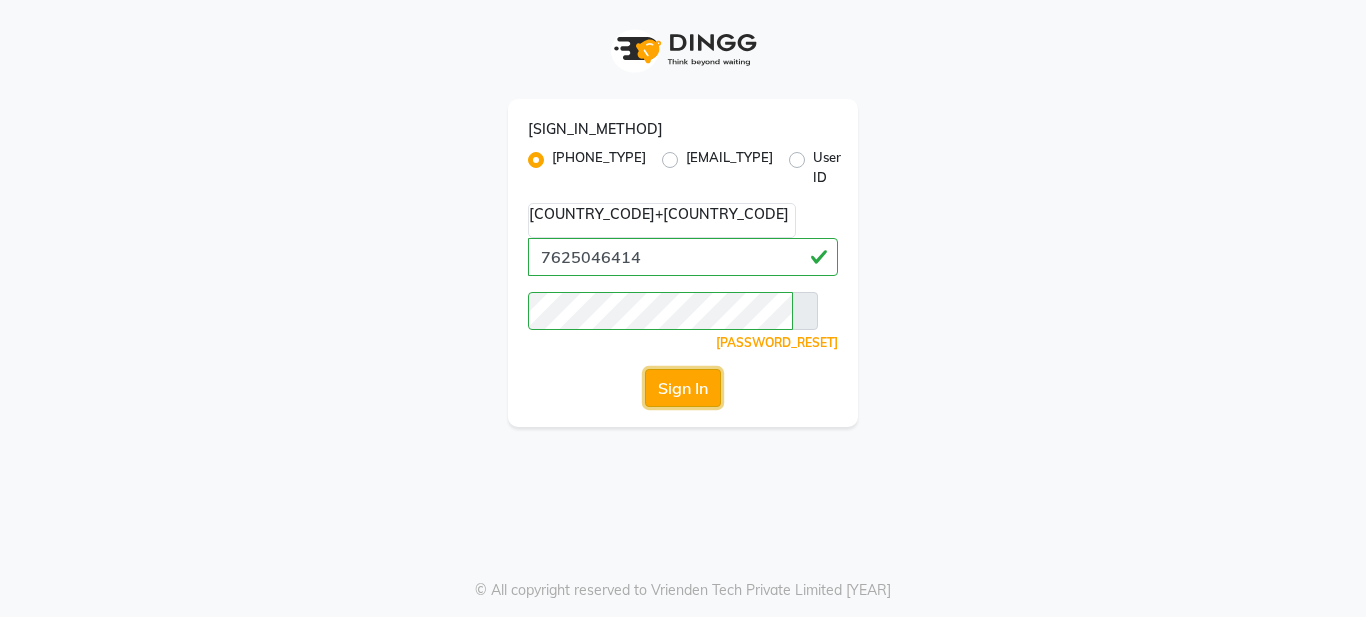 click on "Sign In" at bounding box center [683, 388] 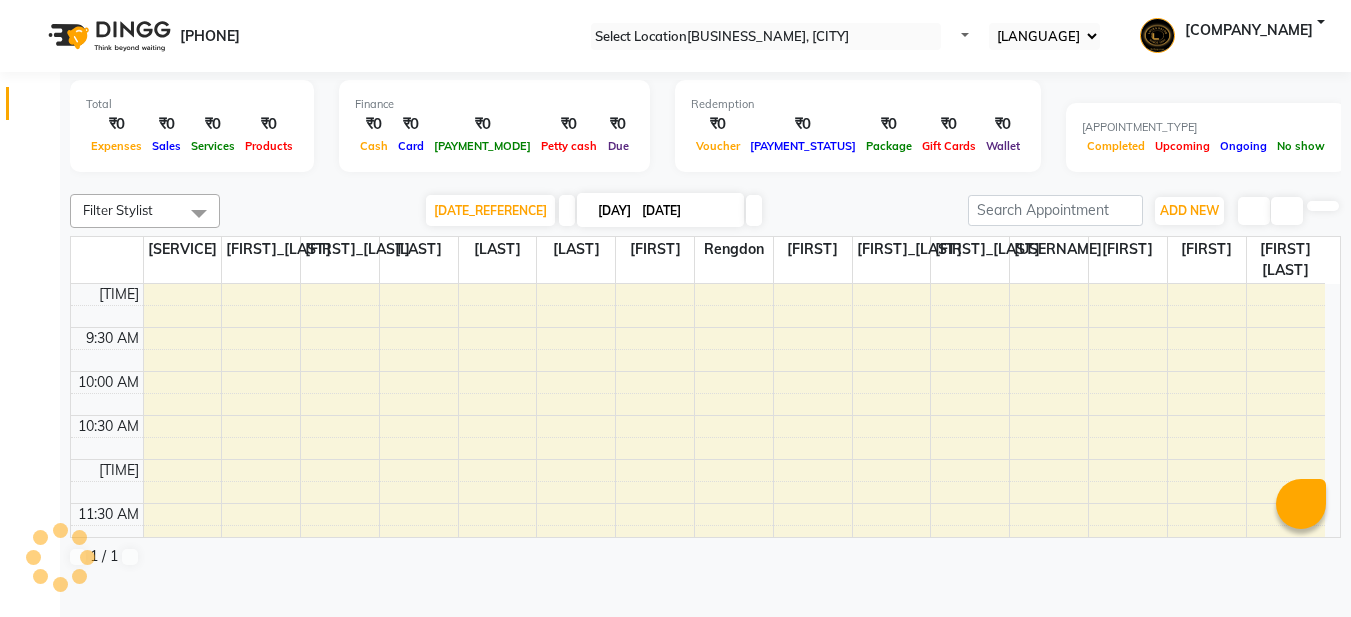 scroll, scrollTop: 0, scrollLeft: 0, axis: both 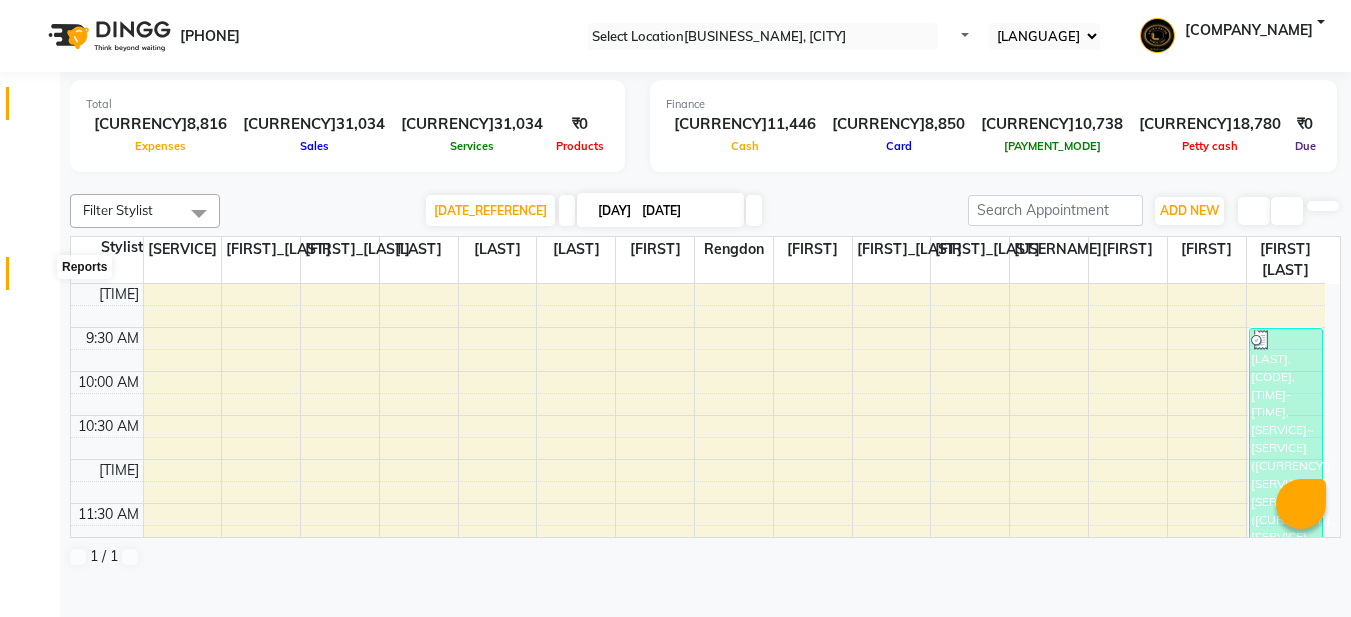 click at bounding box center [37, 278] 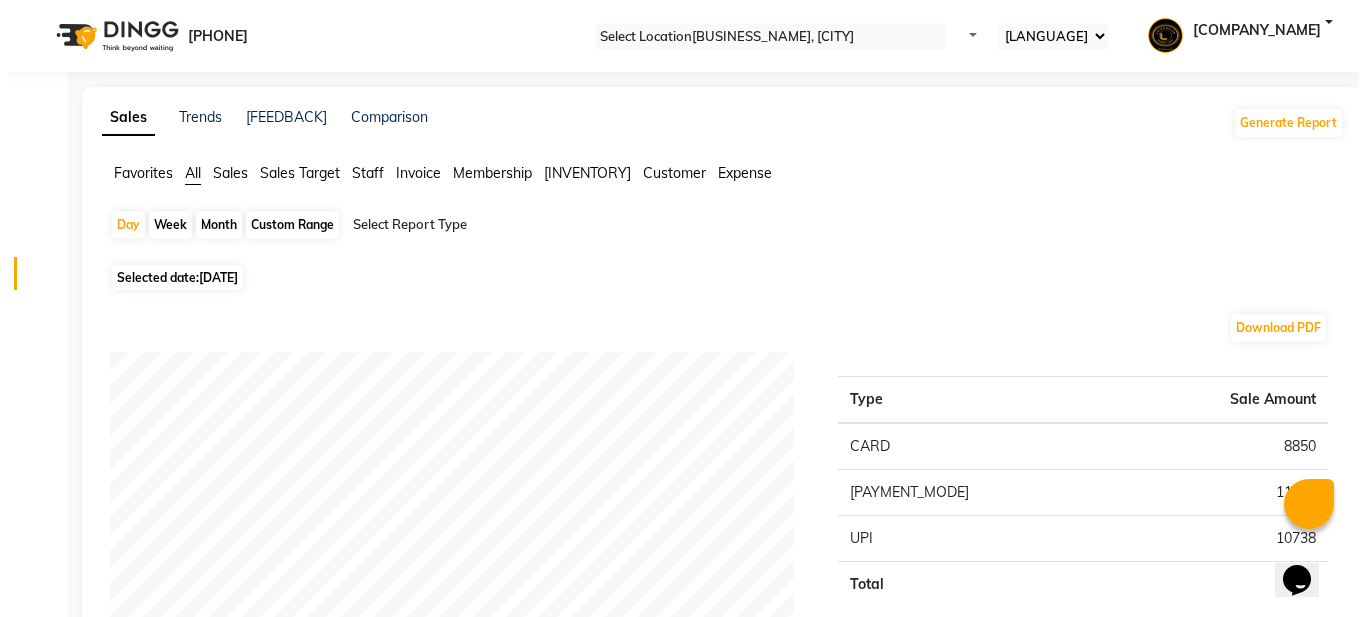 scroll, scrollTop: 0, scrollLeft: 0, axis: both 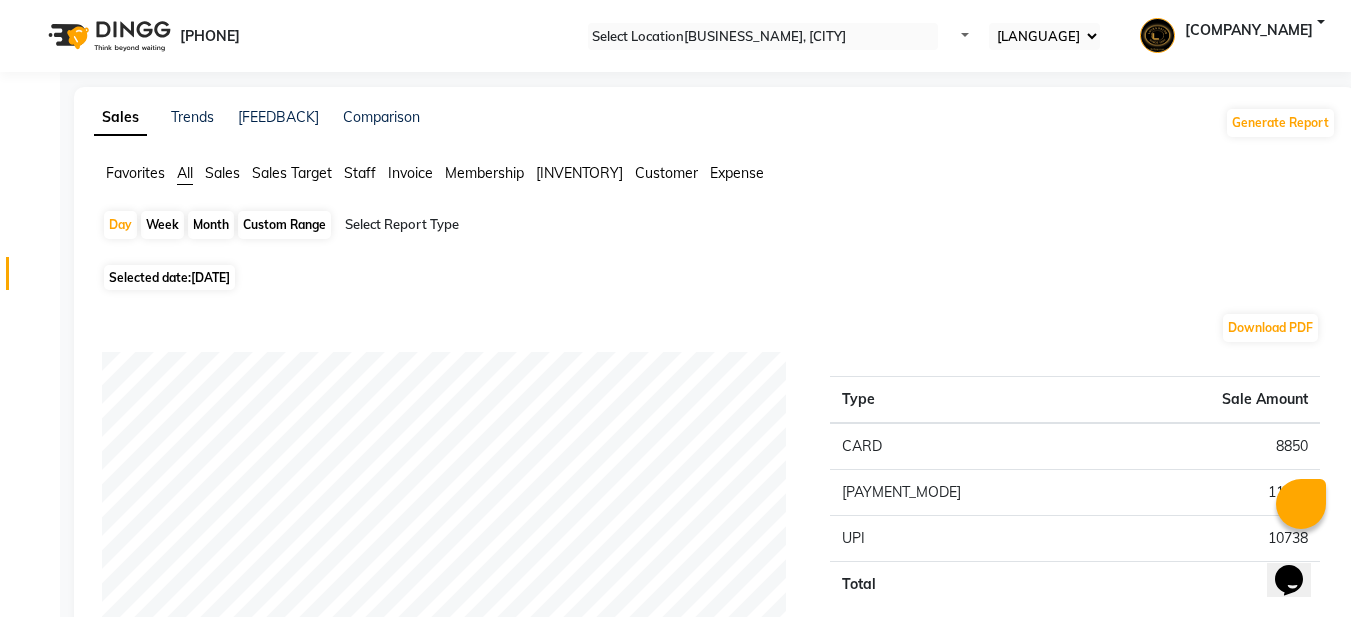 click on "Sales" at bounding box center [135, 173] 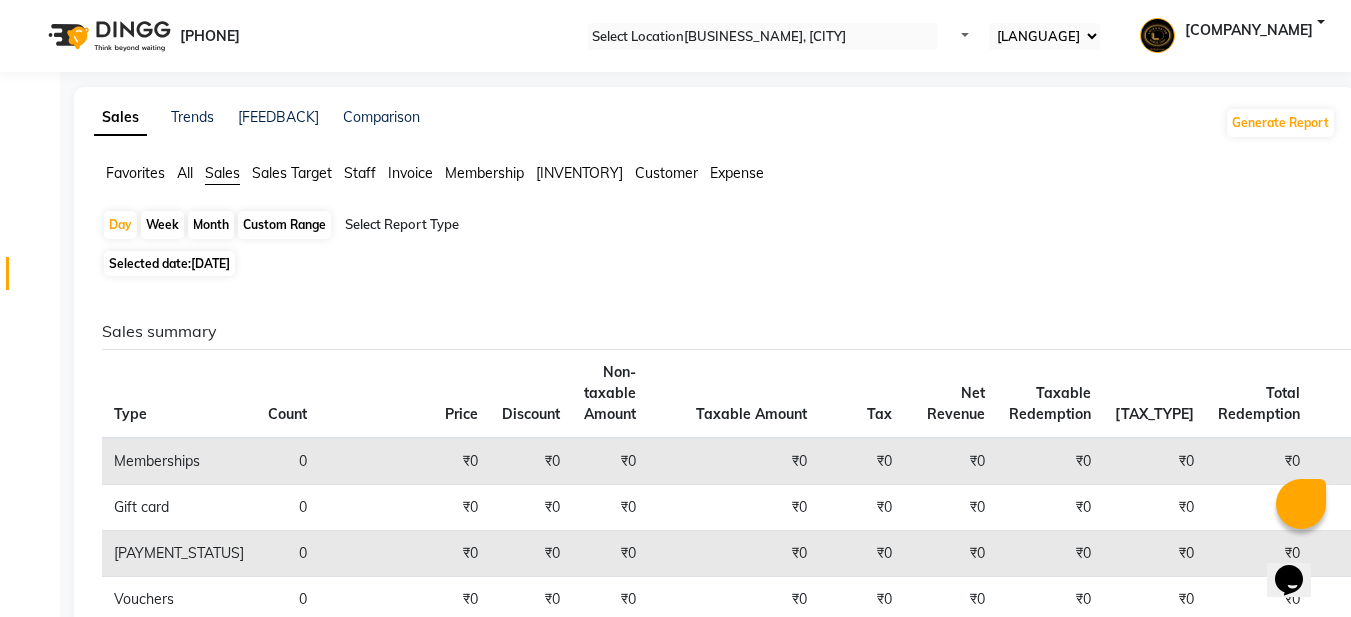 click on "Custom Range" at bounding box center (284, 225) 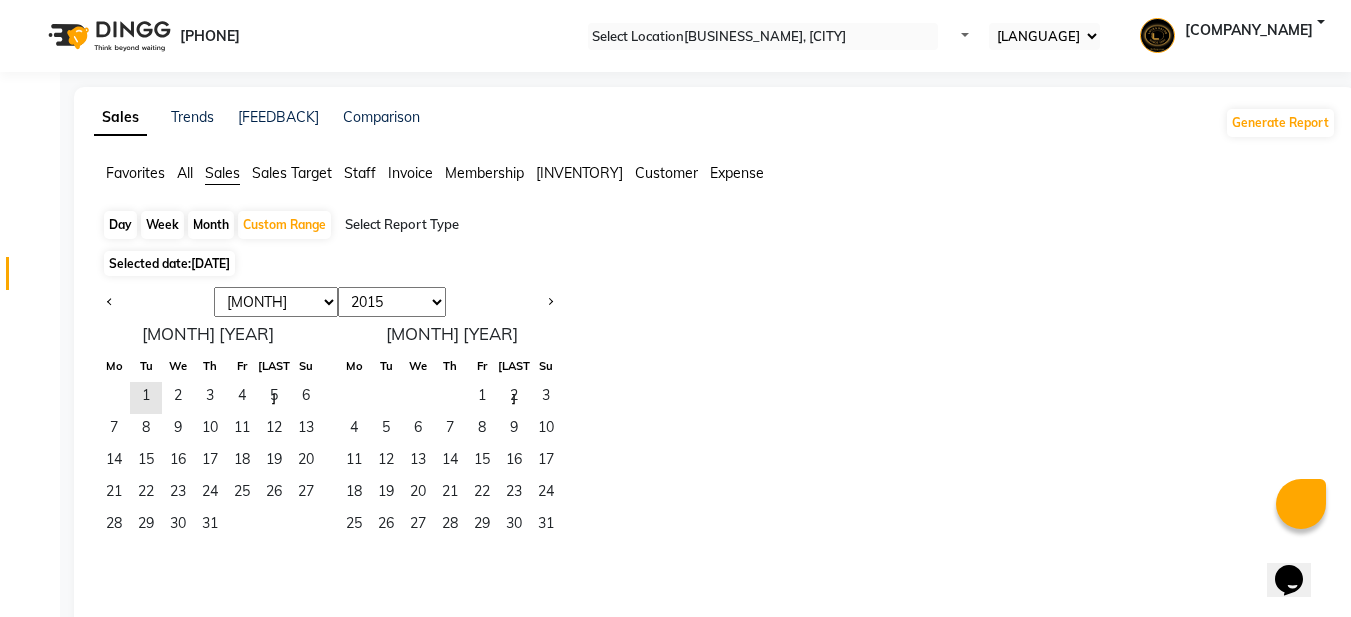 click on "[MONTH] [MONTH] [MONTH] [MONTH] [MONTH] [MONTH] [MONTH] [MONTH] [MONTH] [MONTH] [MONTH] [MONTH]" at bounding box center (276, 302) 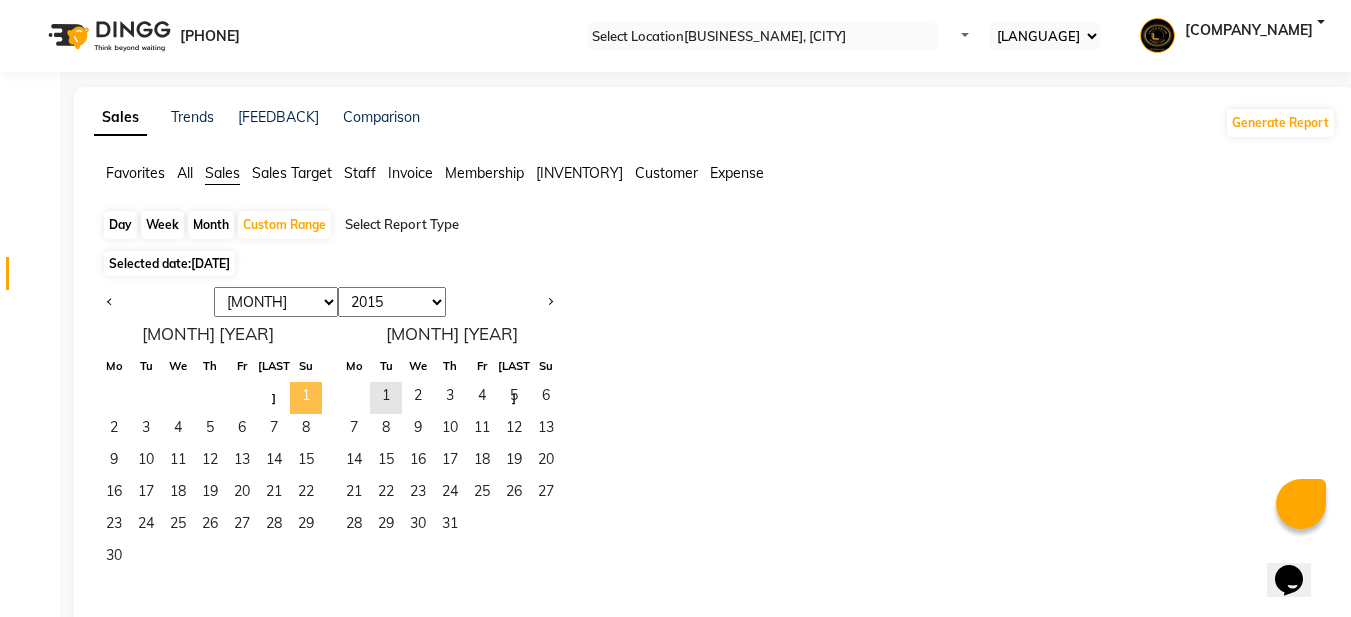 click on "1" at bounding box center [306, 398] 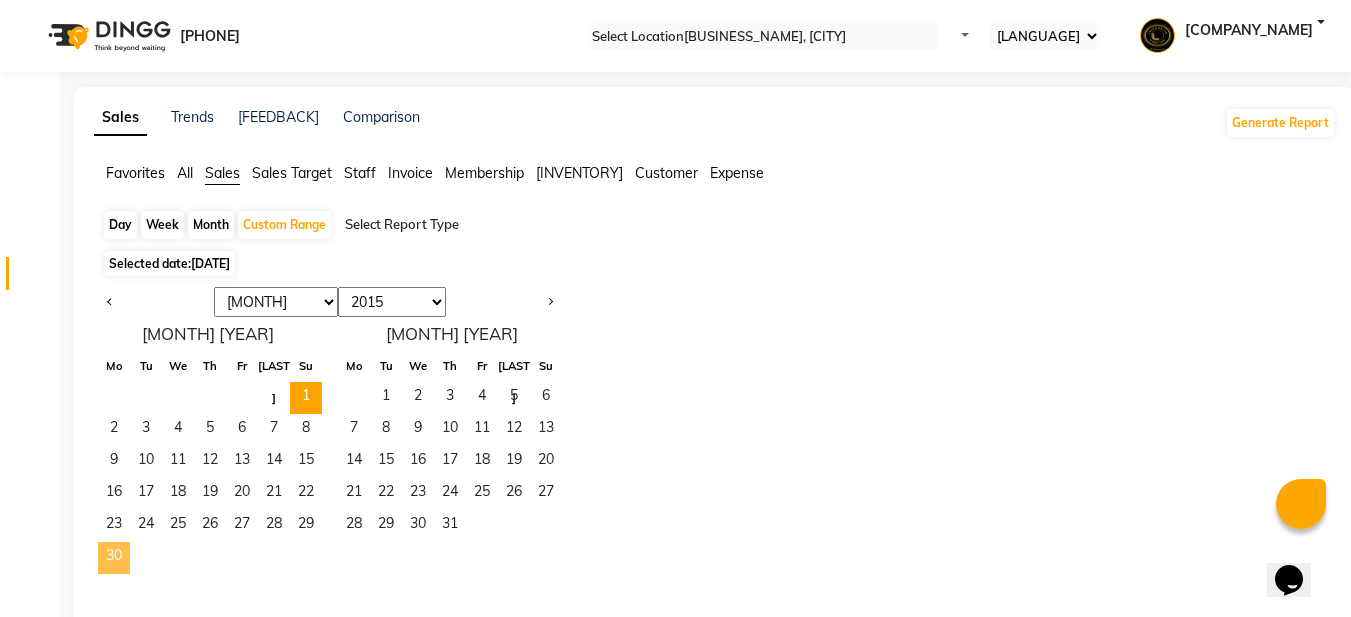 click on "30" at bounding box center [114, 558] 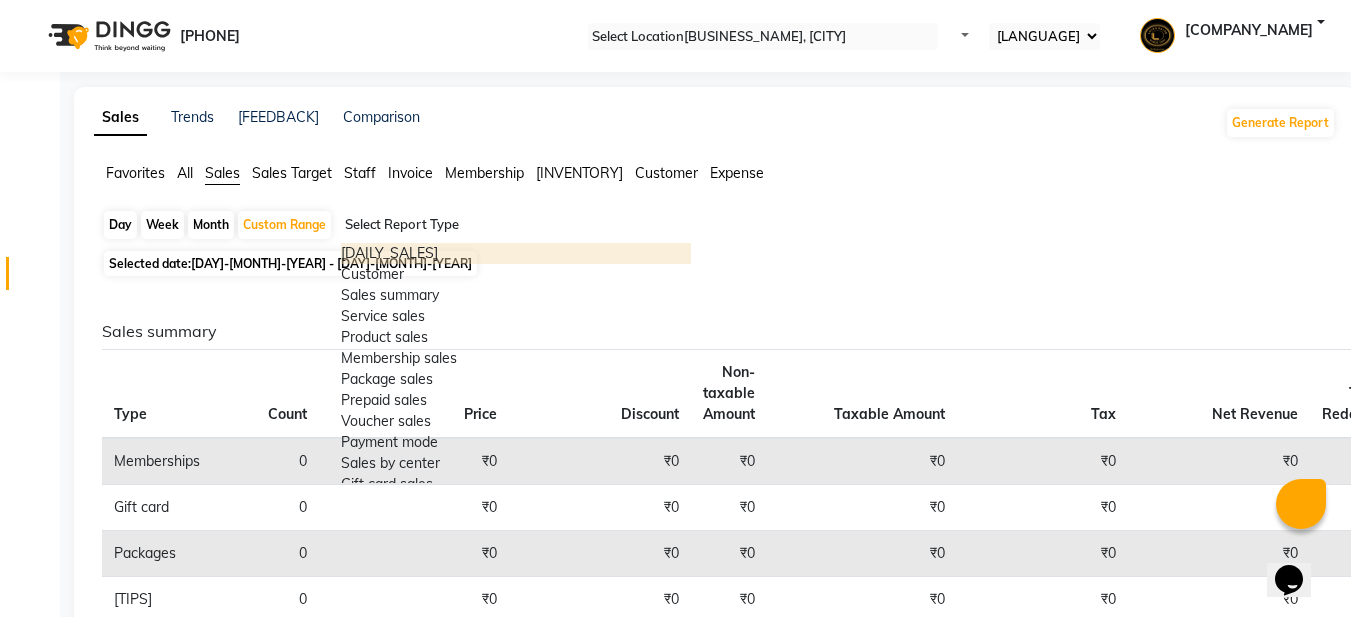 click at bounding box center [516, 225] 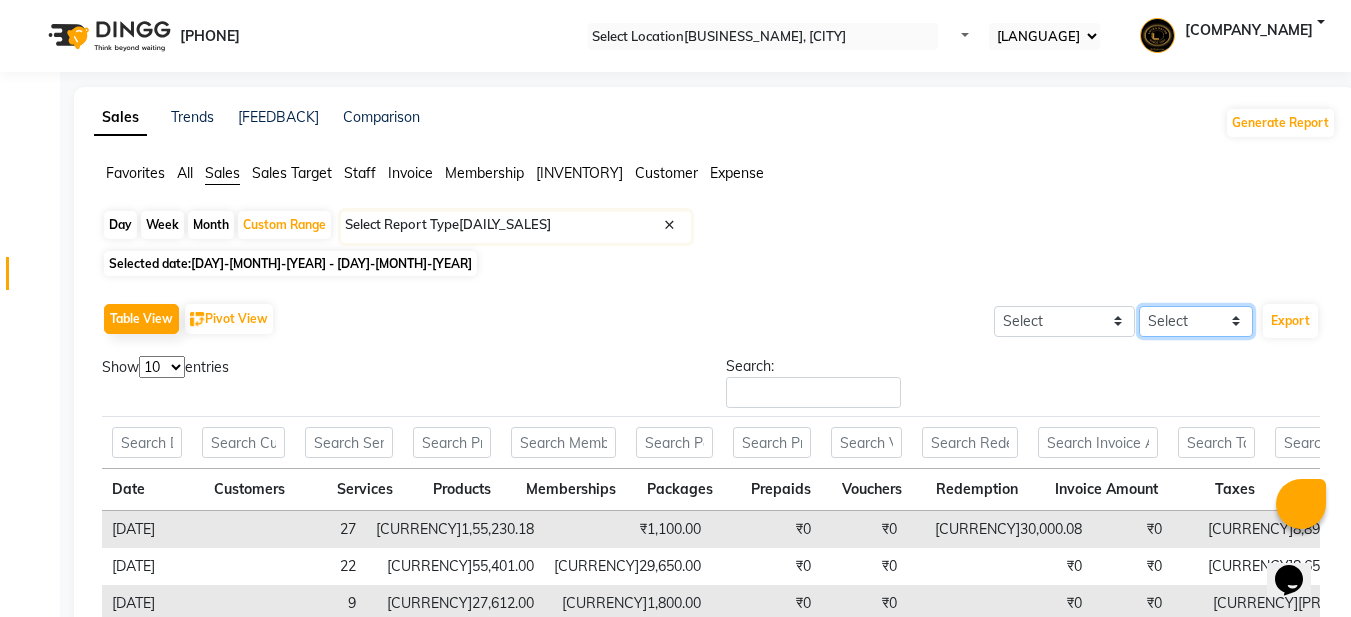 click on "[FILE_TYPE] [FILE_TYPE]" at bounding box center [1064, 321] 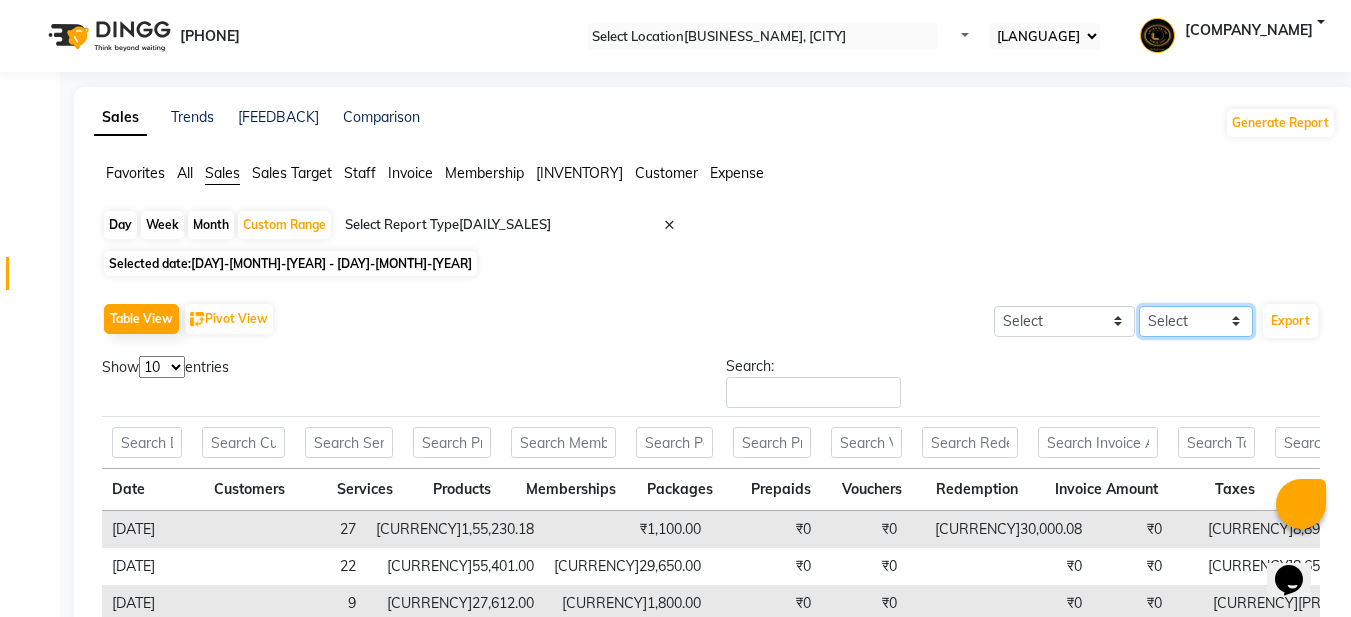 select on "[FILE_TYPE]" 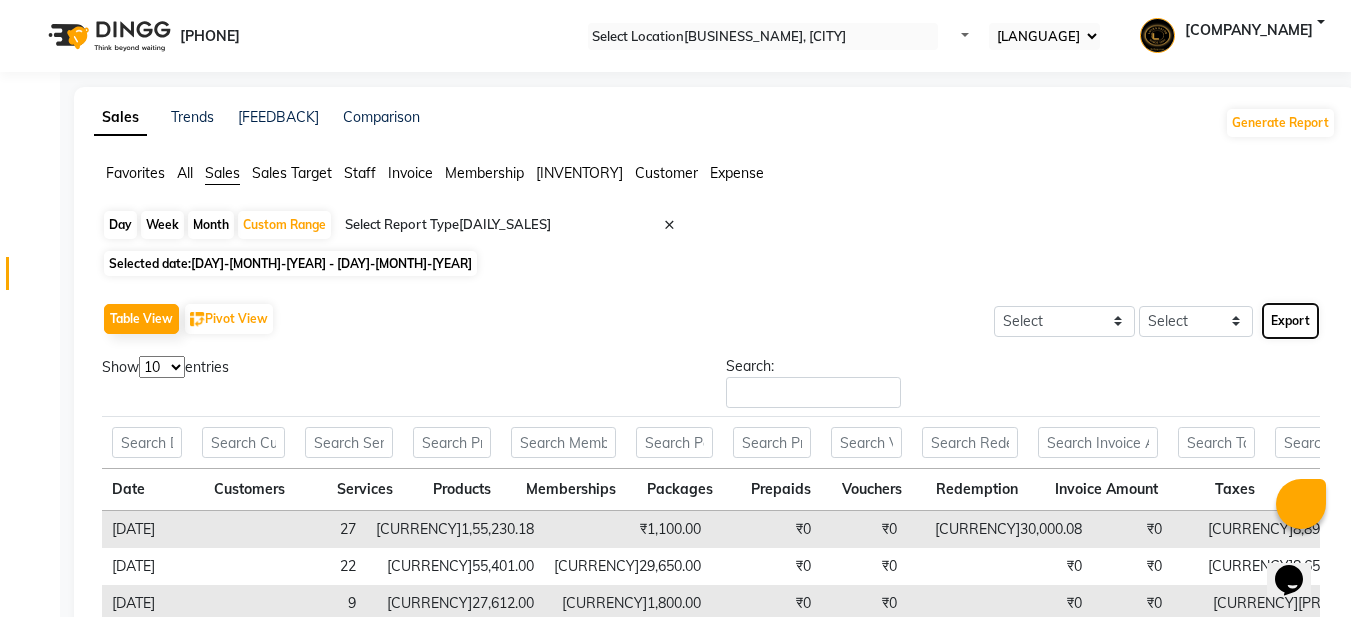 click on "Export" at bounding box center [1290, 321] 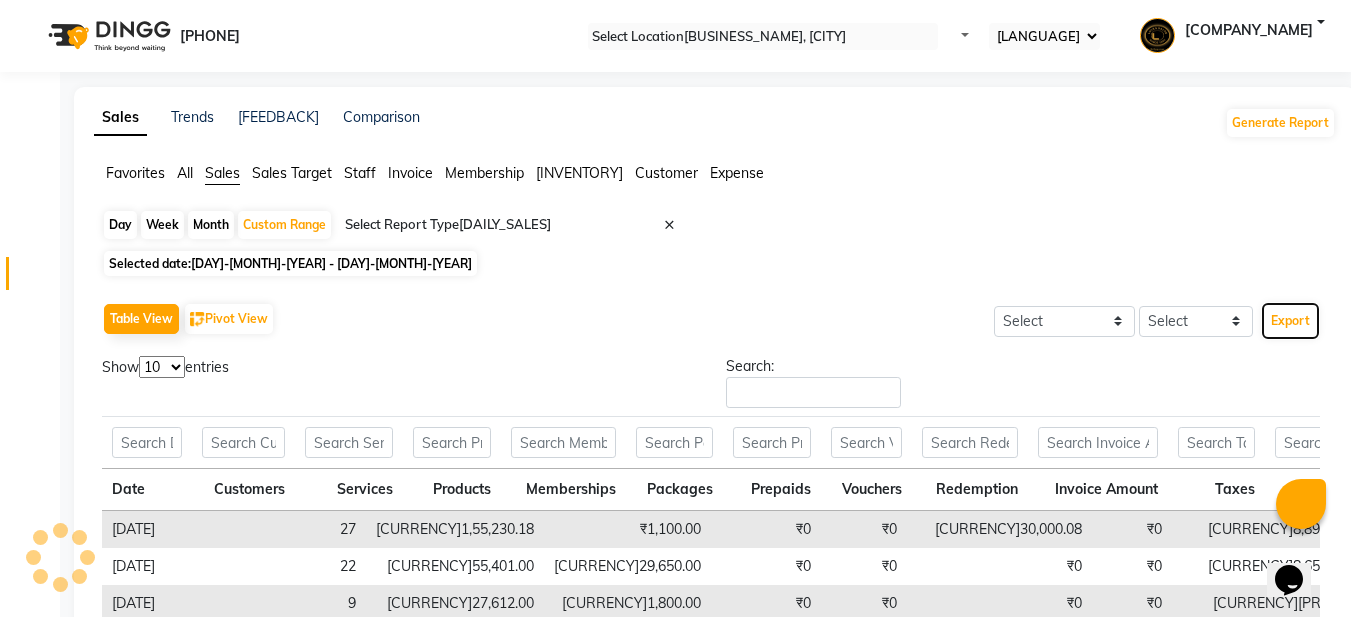 type 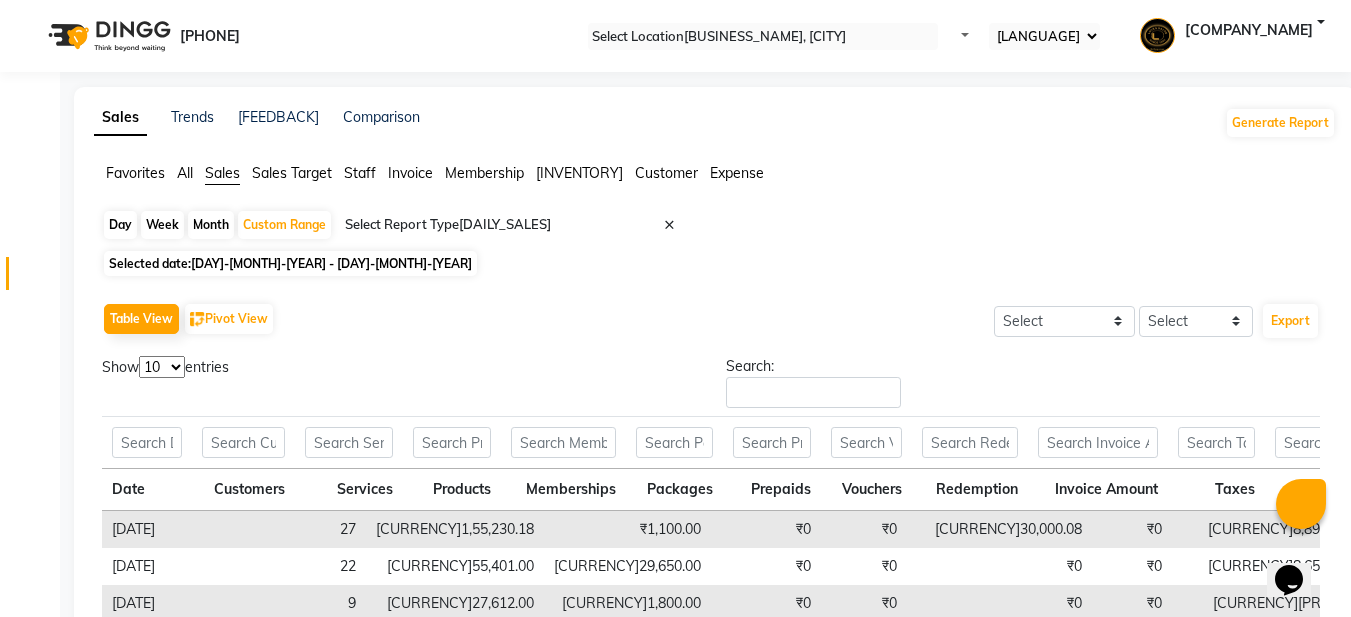 click on "[COMPANY_NAME]" at bounding box center [1249, 36] 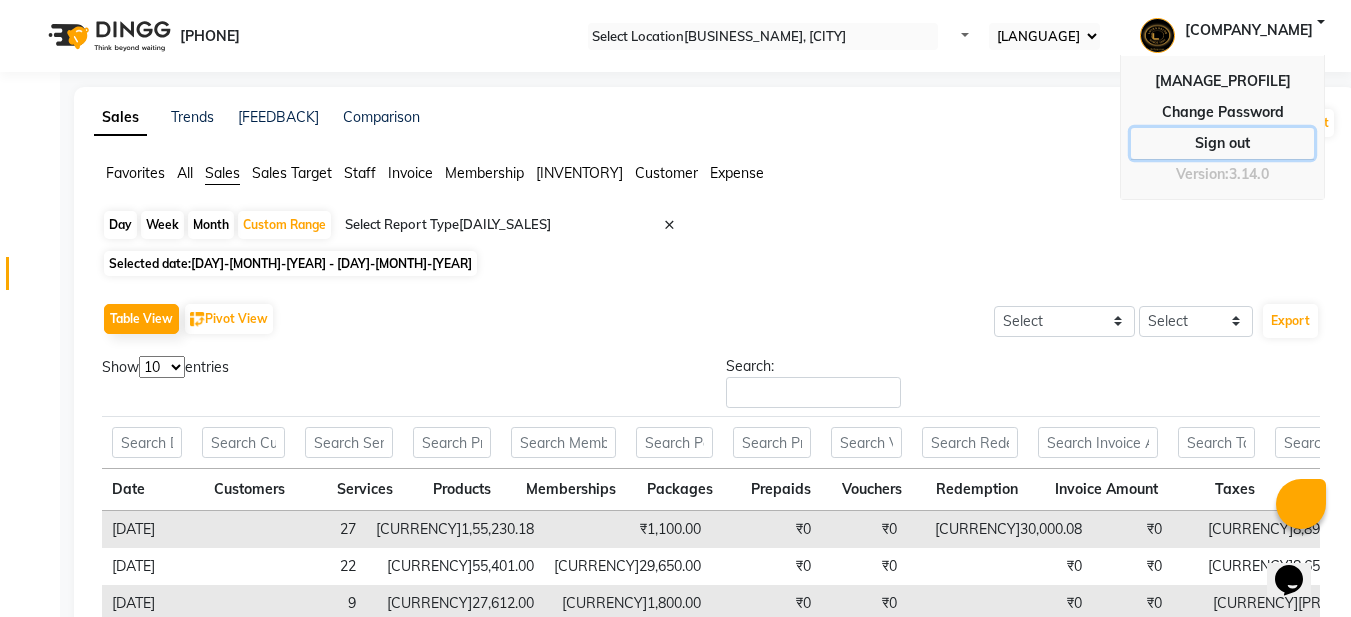 click on "Sign out" at bounding box center (1222, 112) 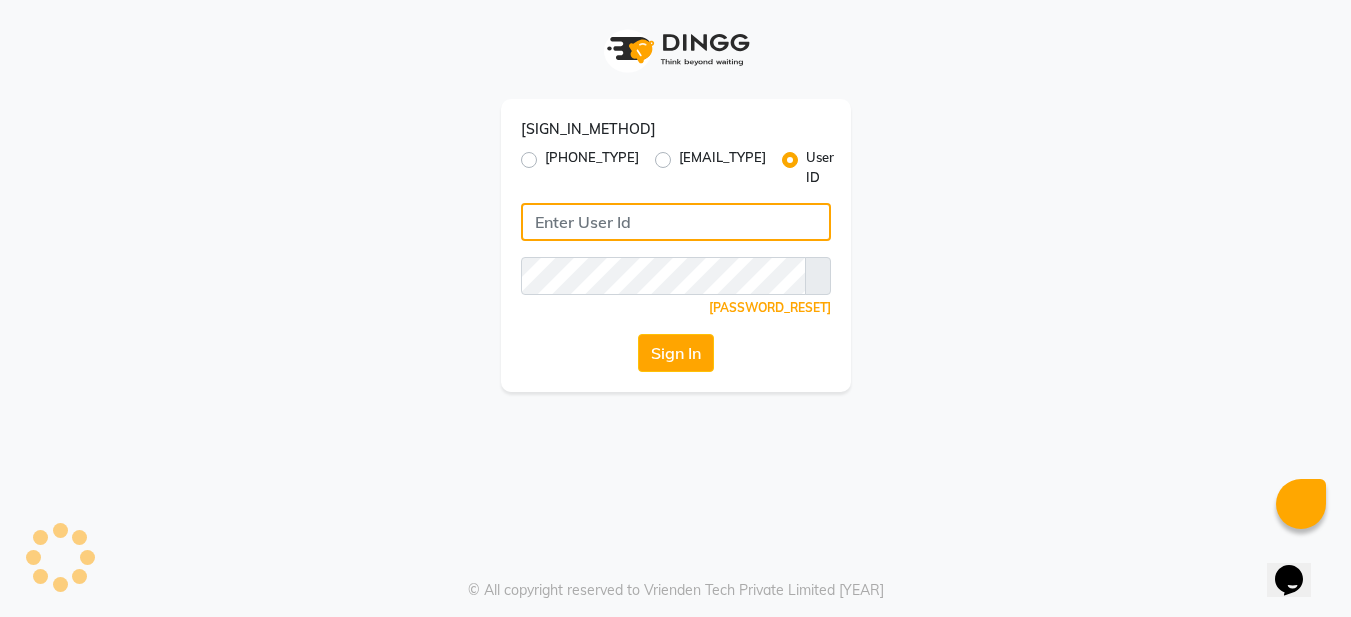 type on "7625046414" 